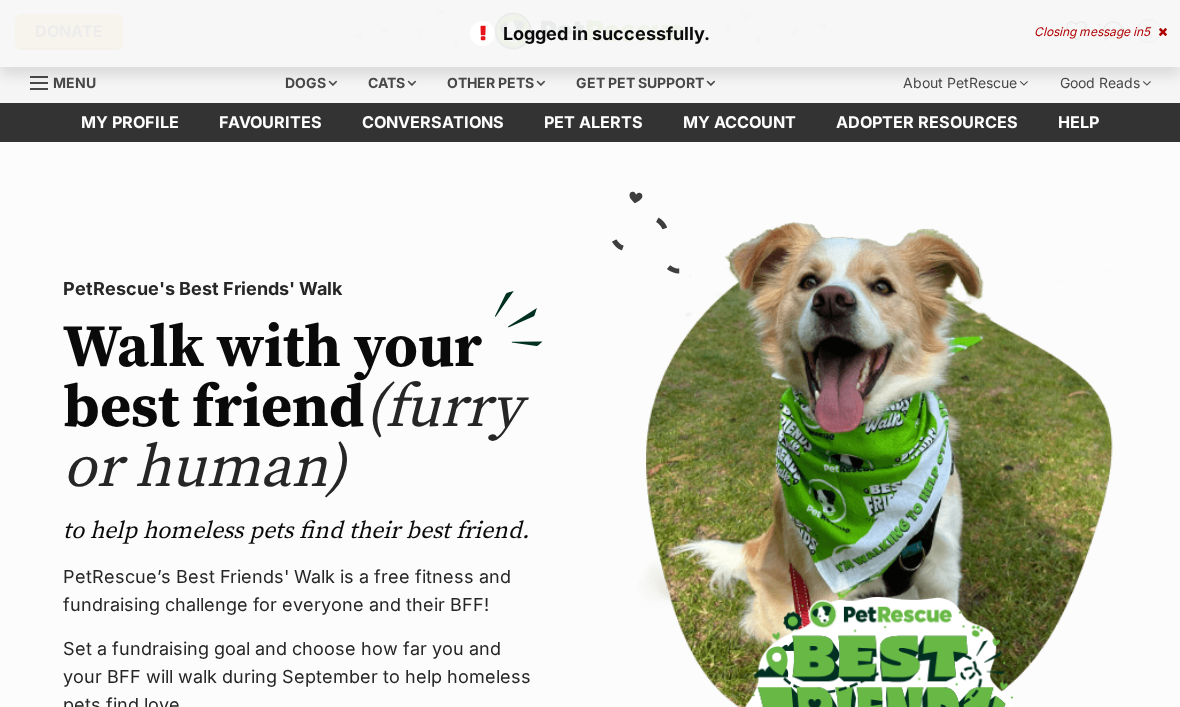 scroll, scrollTop: 0, scrollLeft: 0, axis: both 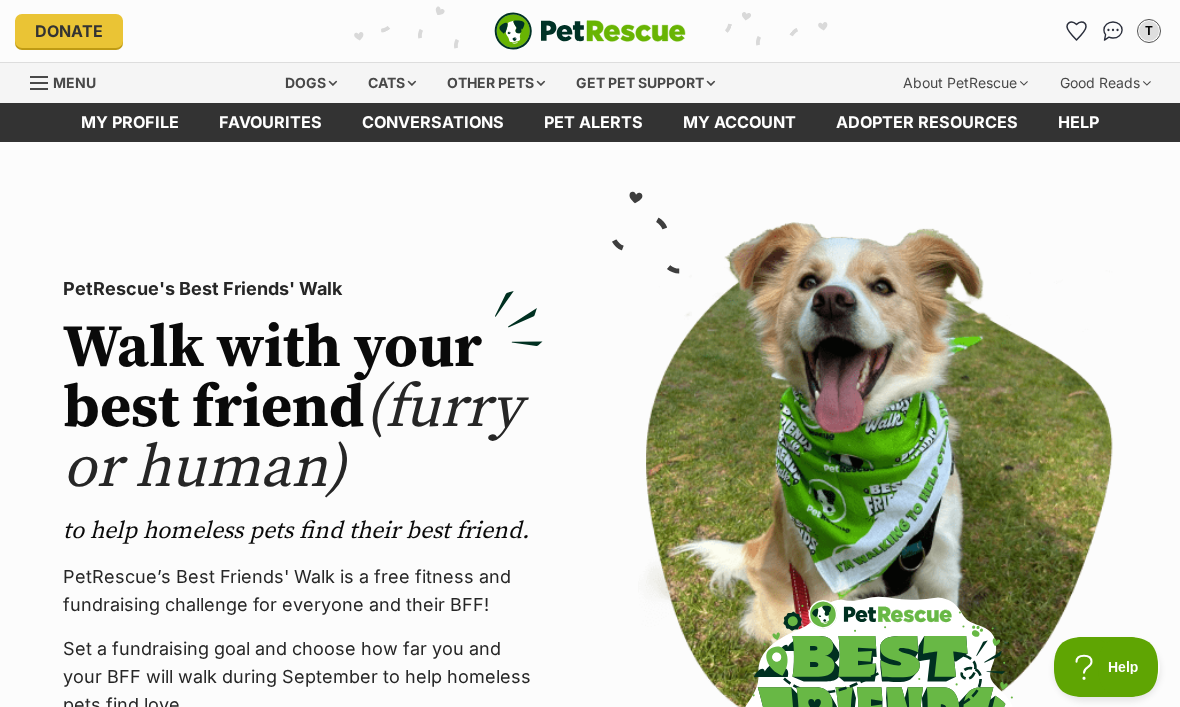 click on "Dogs" at bounding box center [311, 83] 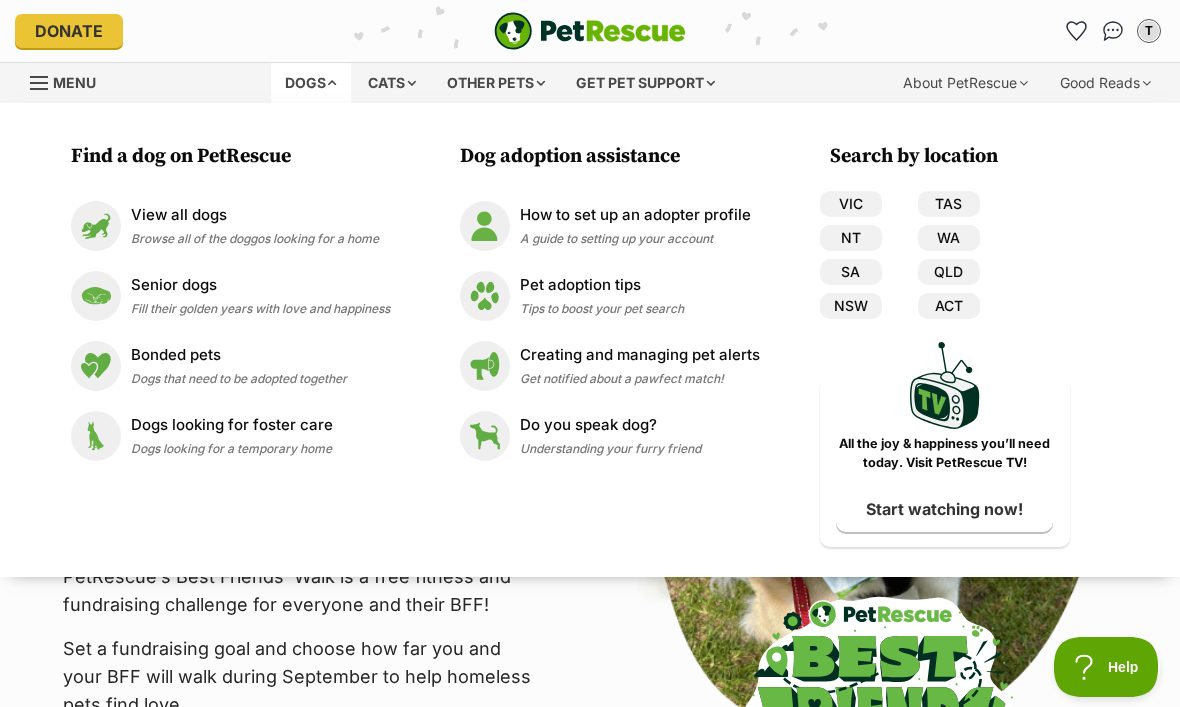 click on "View all dogs" at bounding box center [255, 215] 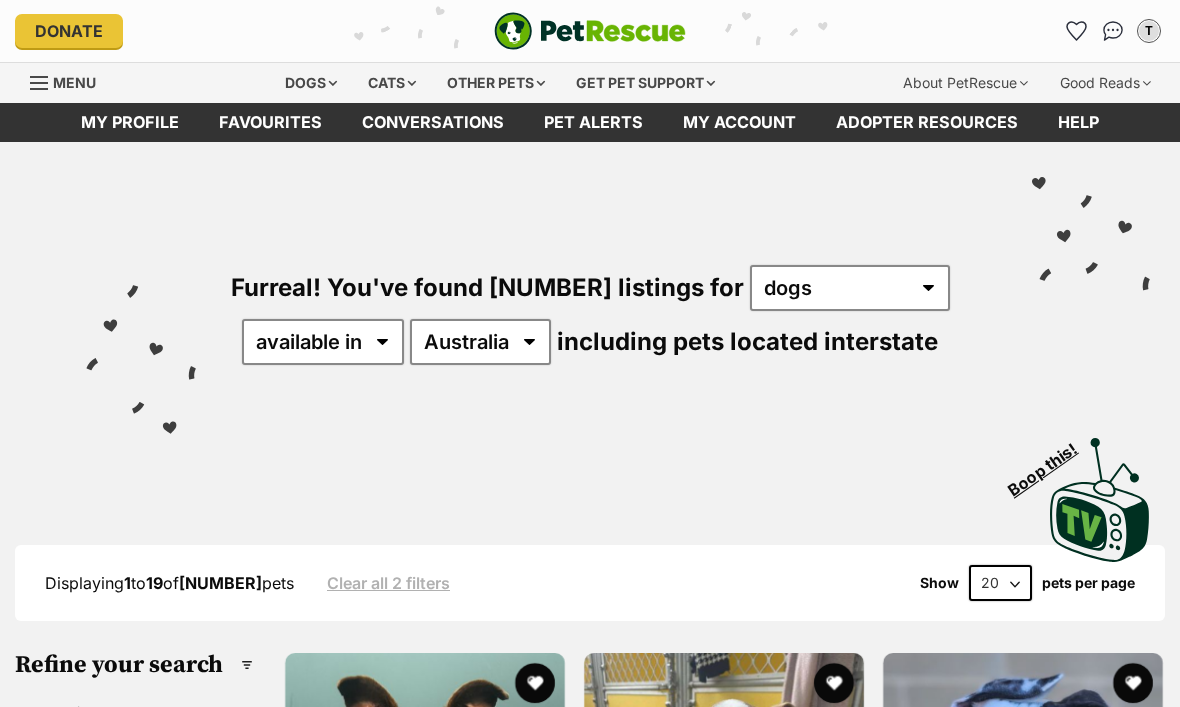 scroll, scrollTop: 0, scrollLeft: 0, axis: both 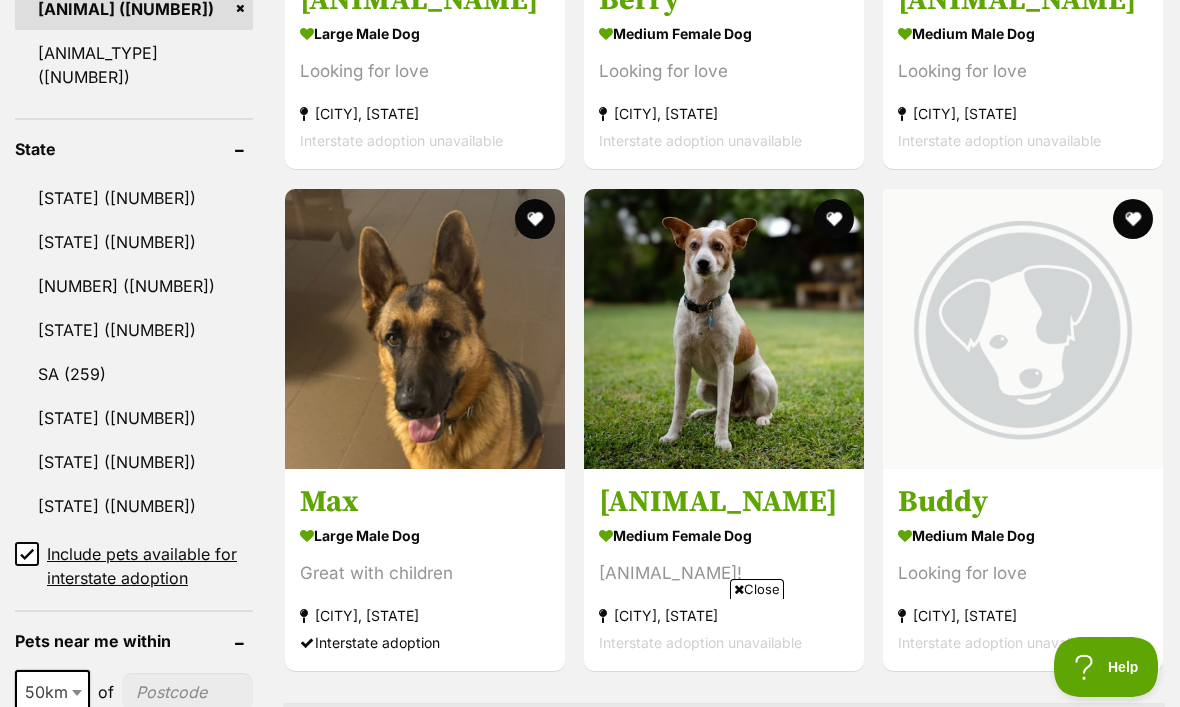 click on "[STATE]" at bounding box center [134, 242] 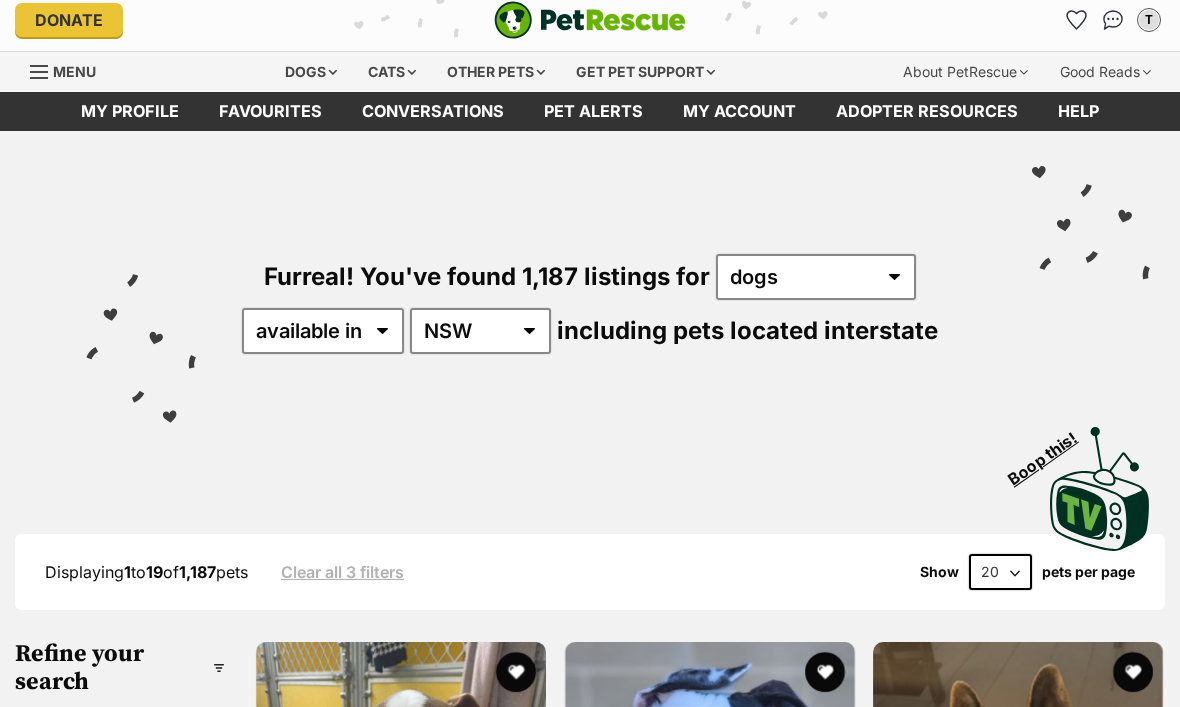 scroll, scrollTop: 0, scrollLeft: 0, axis: both 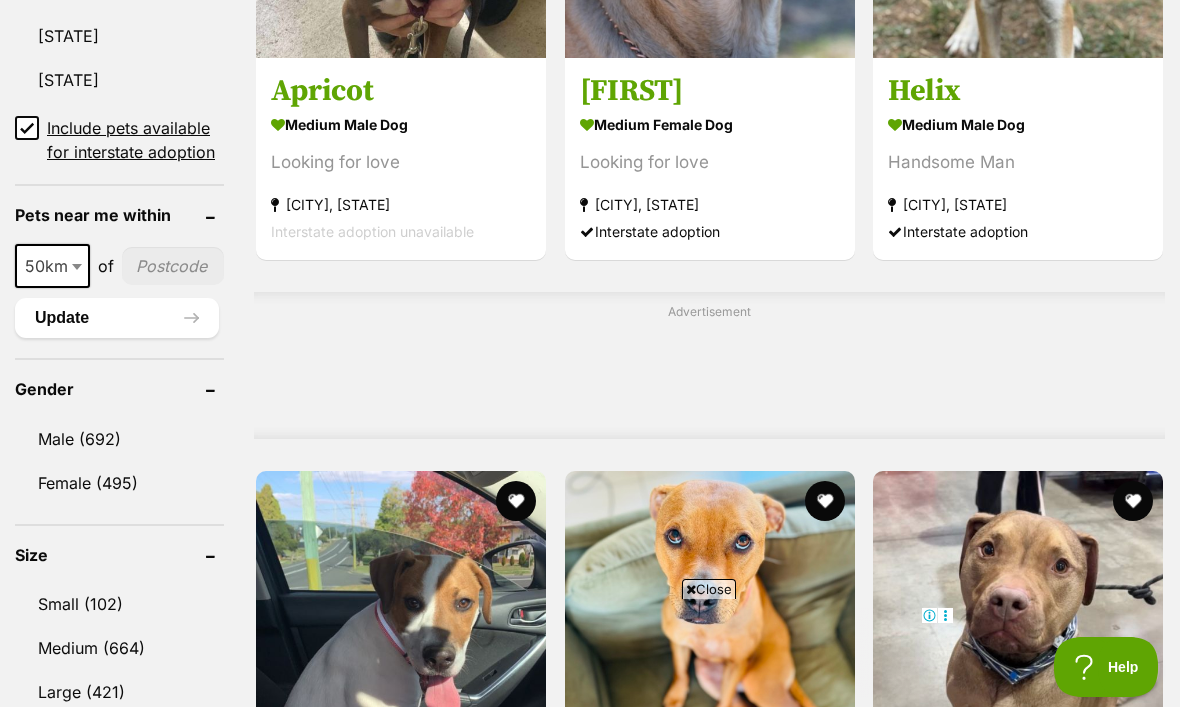 click on "Small (102)" at bounding box center [119, 604] 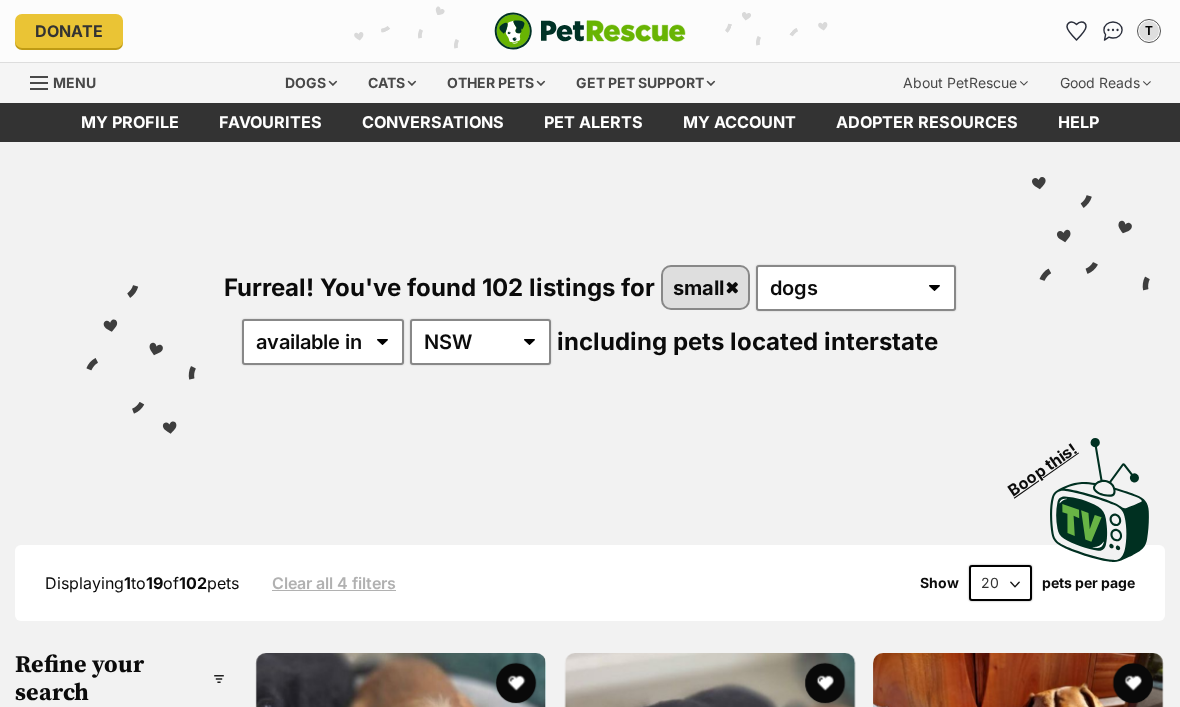 scroll, scrollTop: 0, scrollLeft: 0, axis: both 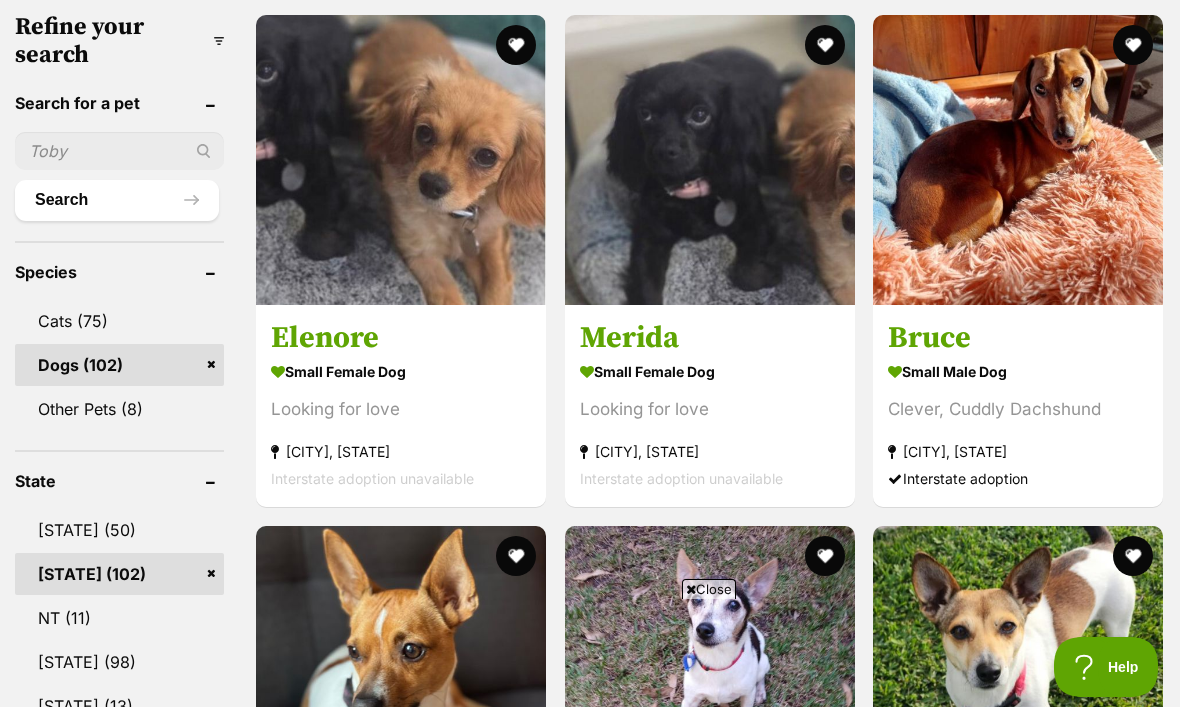 click on "small female Dog
Looking for love
Rutherford, NSW
Interstate adoption unavailable" at bounding box center (401, 424) 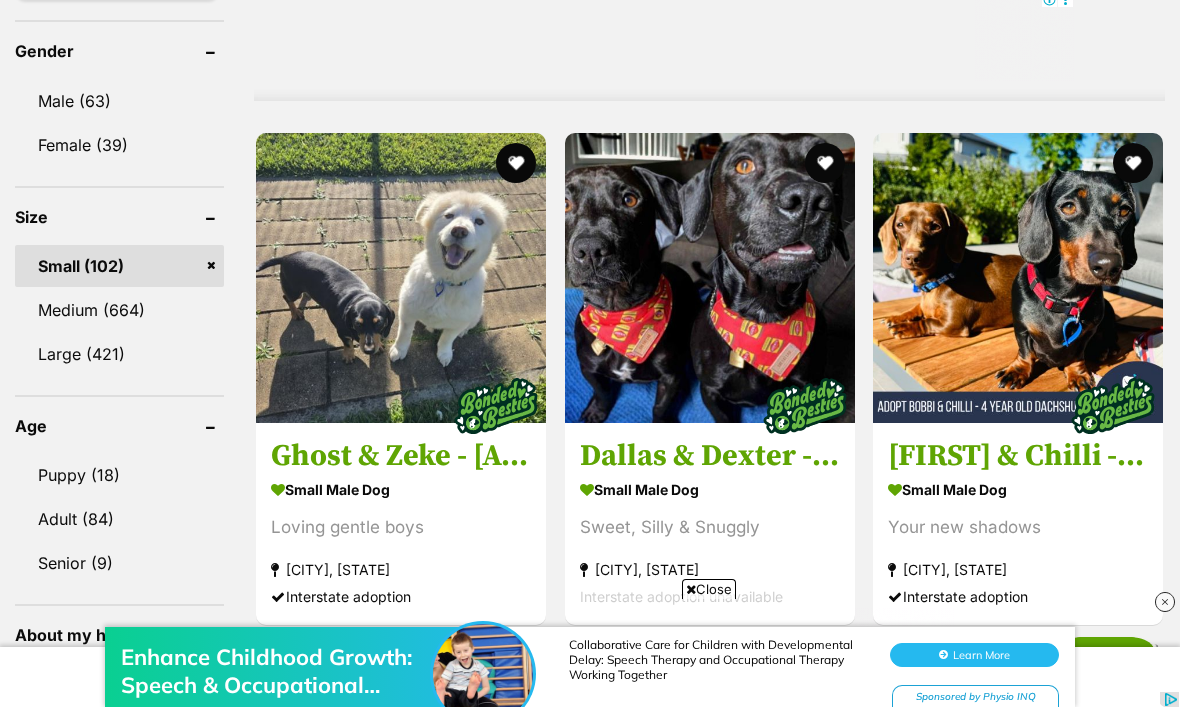 scroll, scrollTop: 0, scrollLeft: 0, axis: both 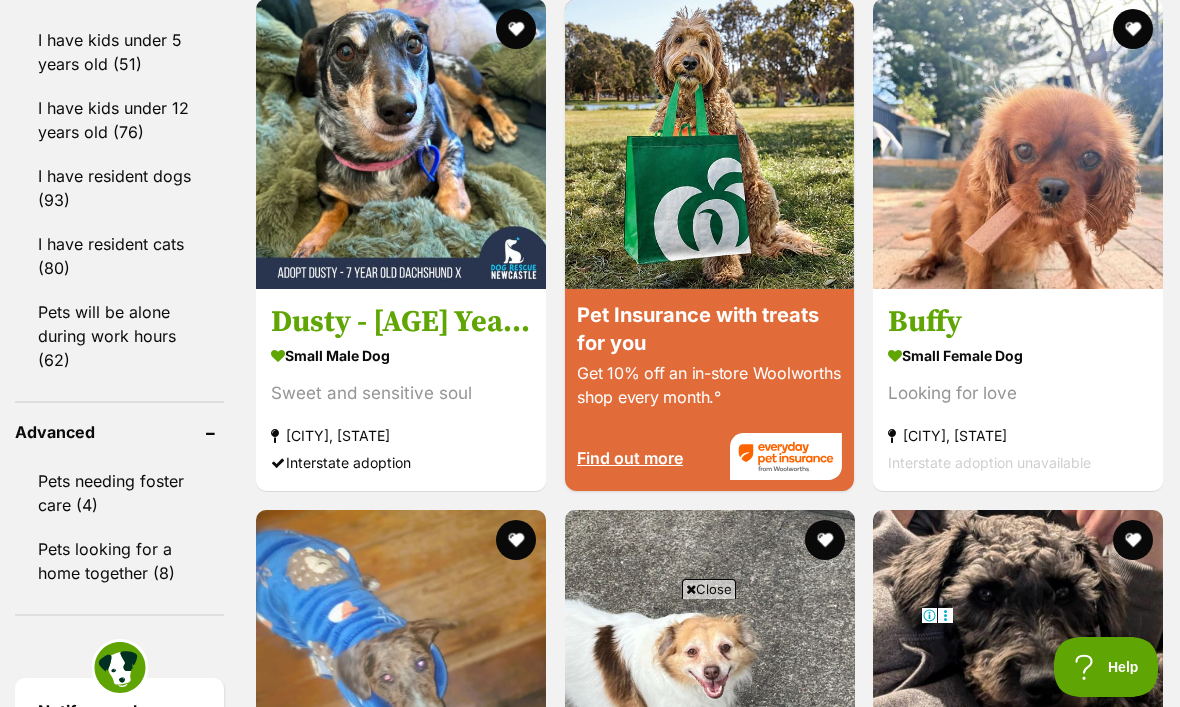 click on "Buffy" at bounding box center [1018, 322] 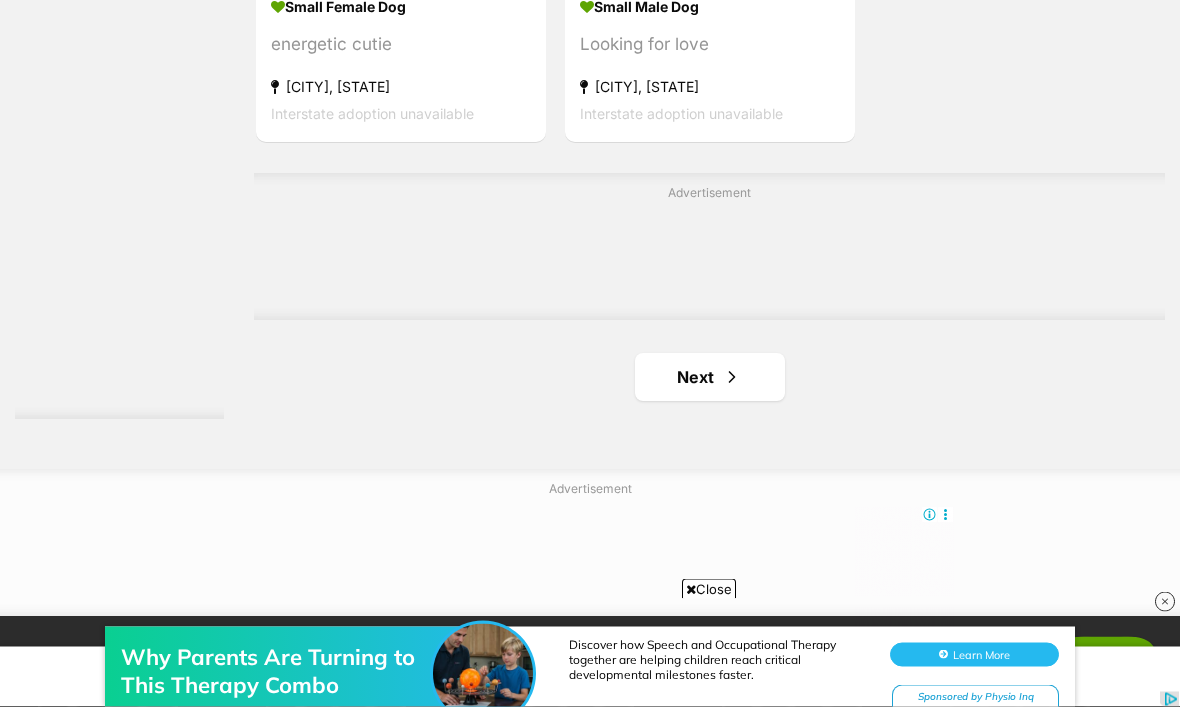 scroll, scrollTop: 4478, scrollLeft: 0, axis: vertical 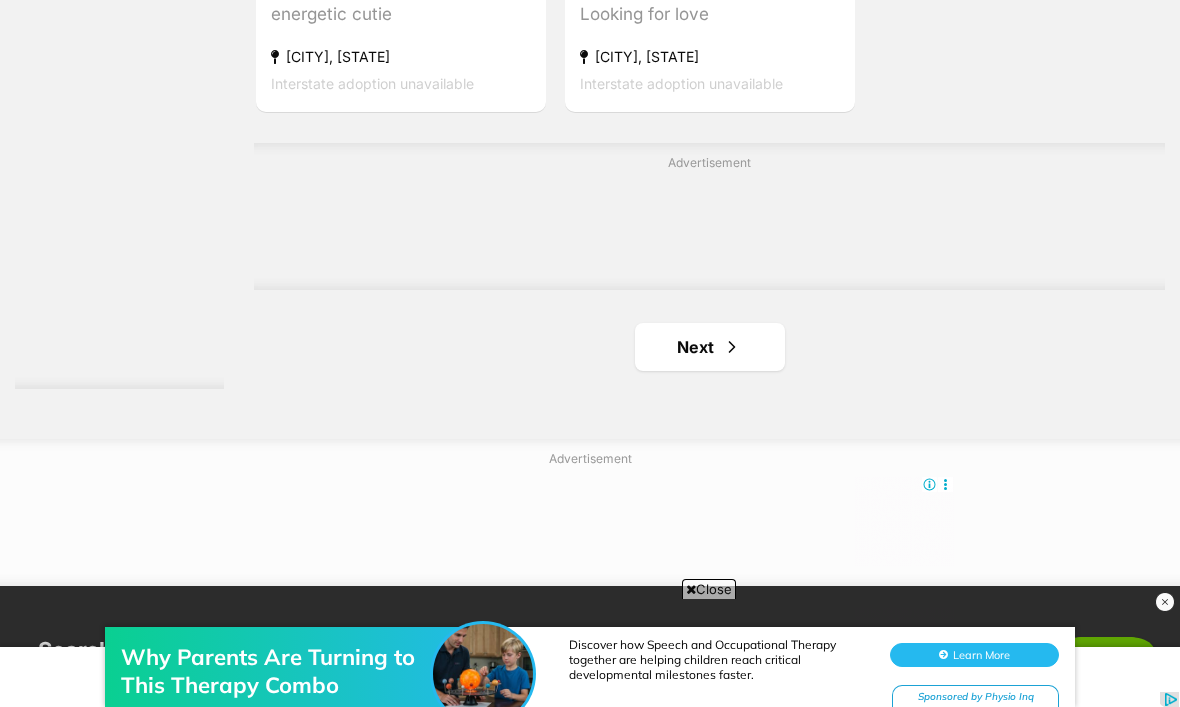 click on "Next" at bounding box center [710, 347] 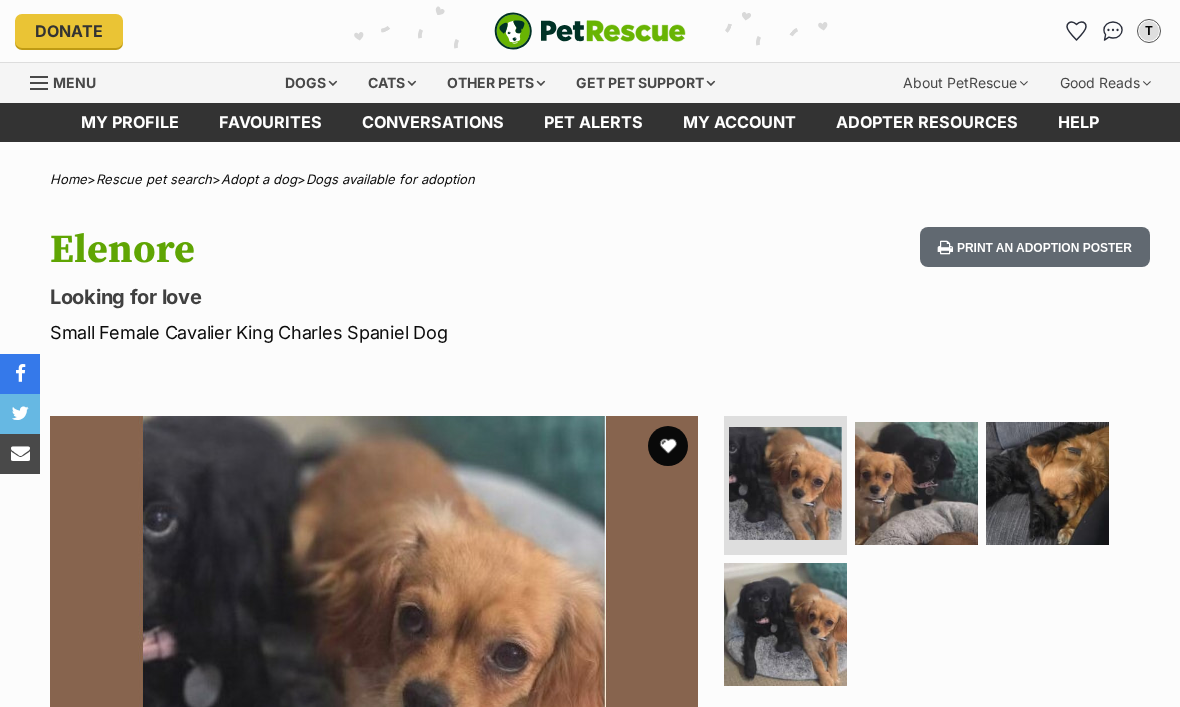 scroll, scrollTop: 0, scrollLeft: 0, axis: both 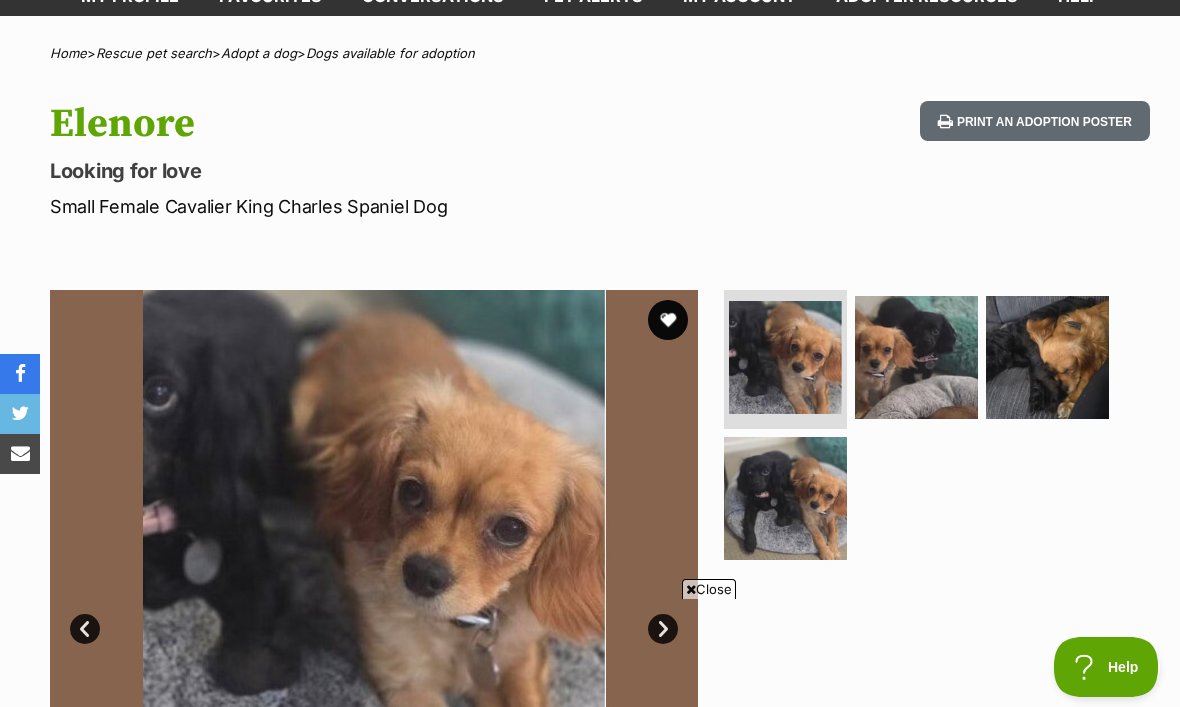 click on "Next" at bounding box center (663, 629) 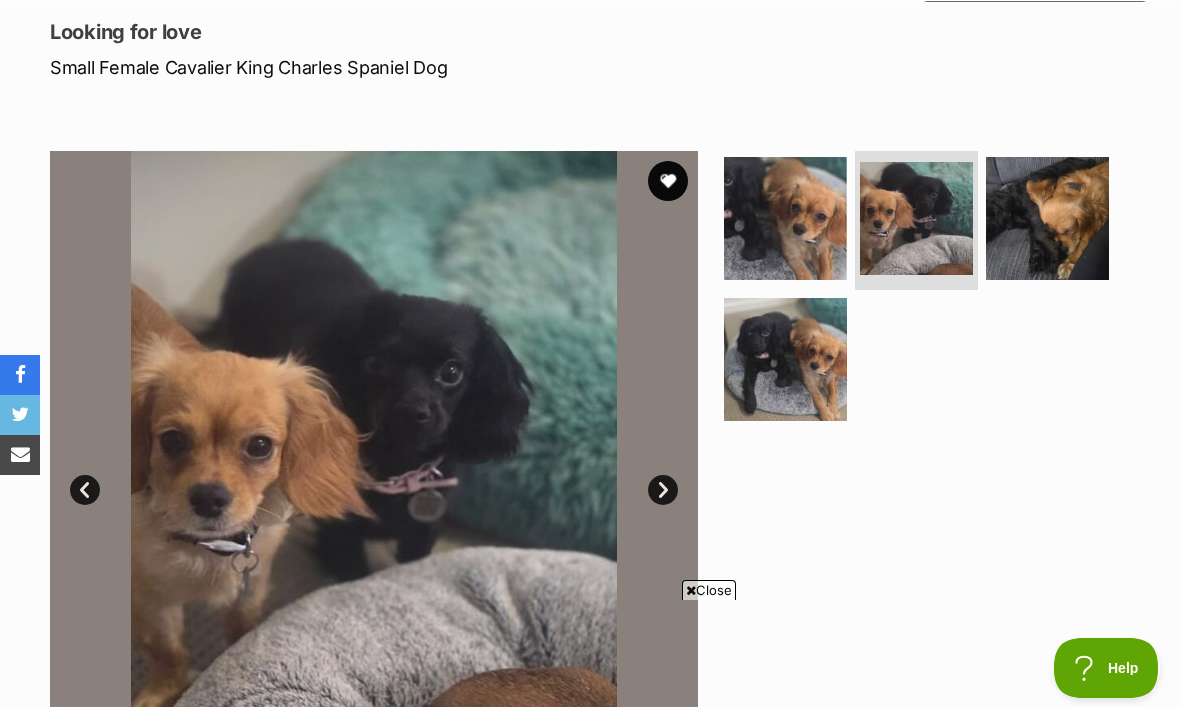 scroll, scrollTop: 265, scrollLeft: 0, axis: vertical 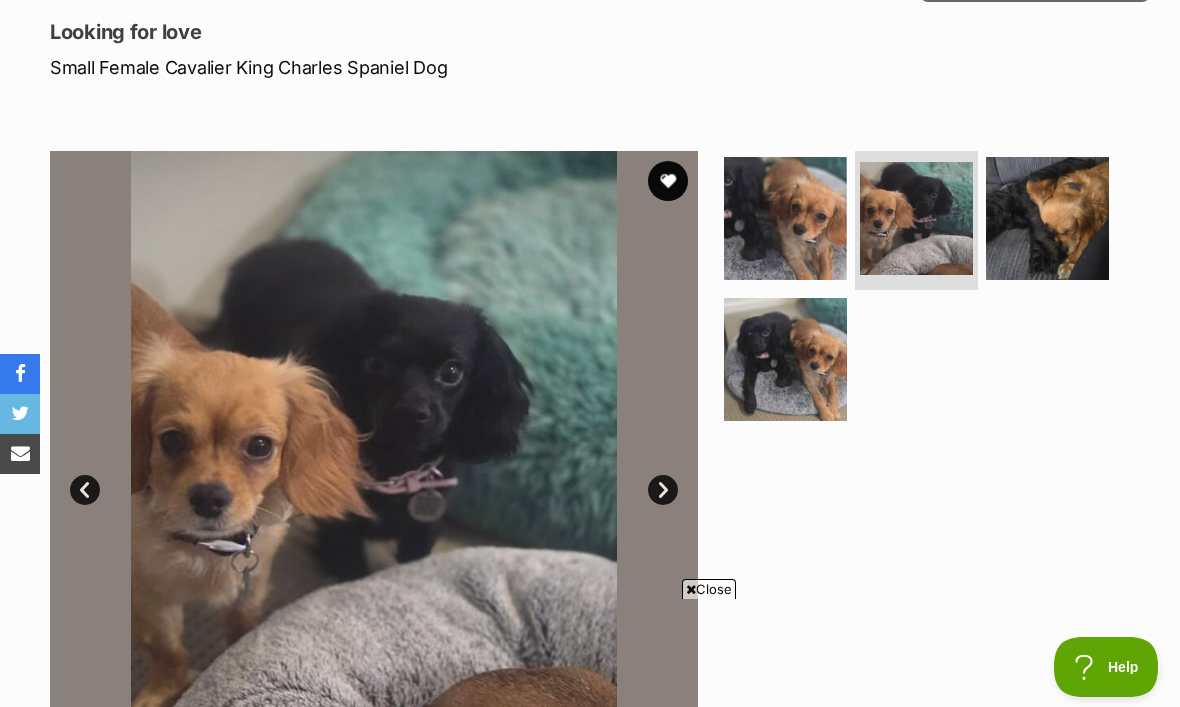 click at bounding box center [374, 475] 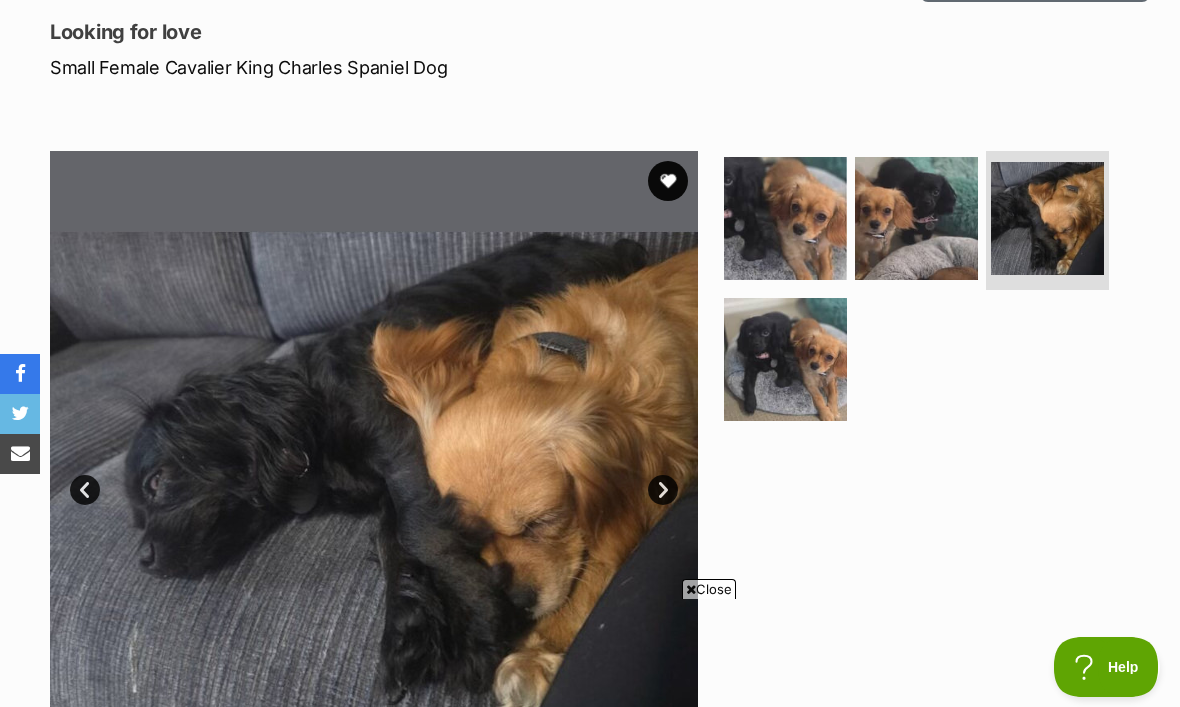 click on "Next" at bounding box center (663, 490) 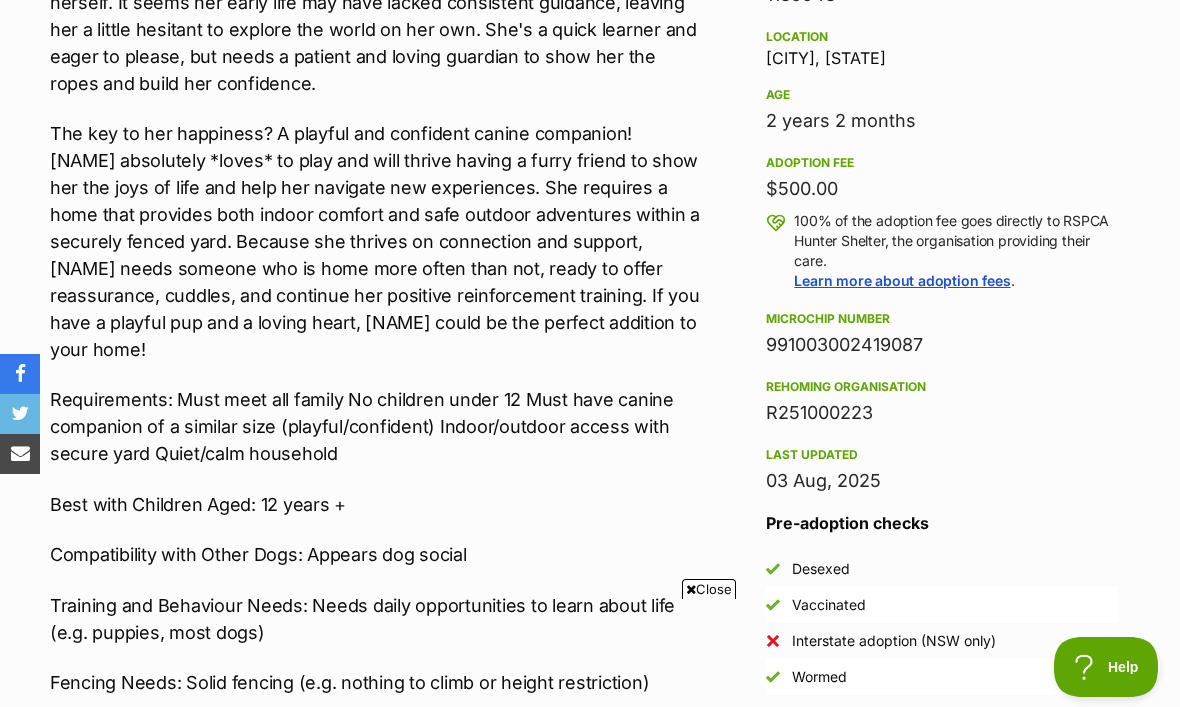 scroll, scrollTop: 0, scrollLeft: 0, axis: both 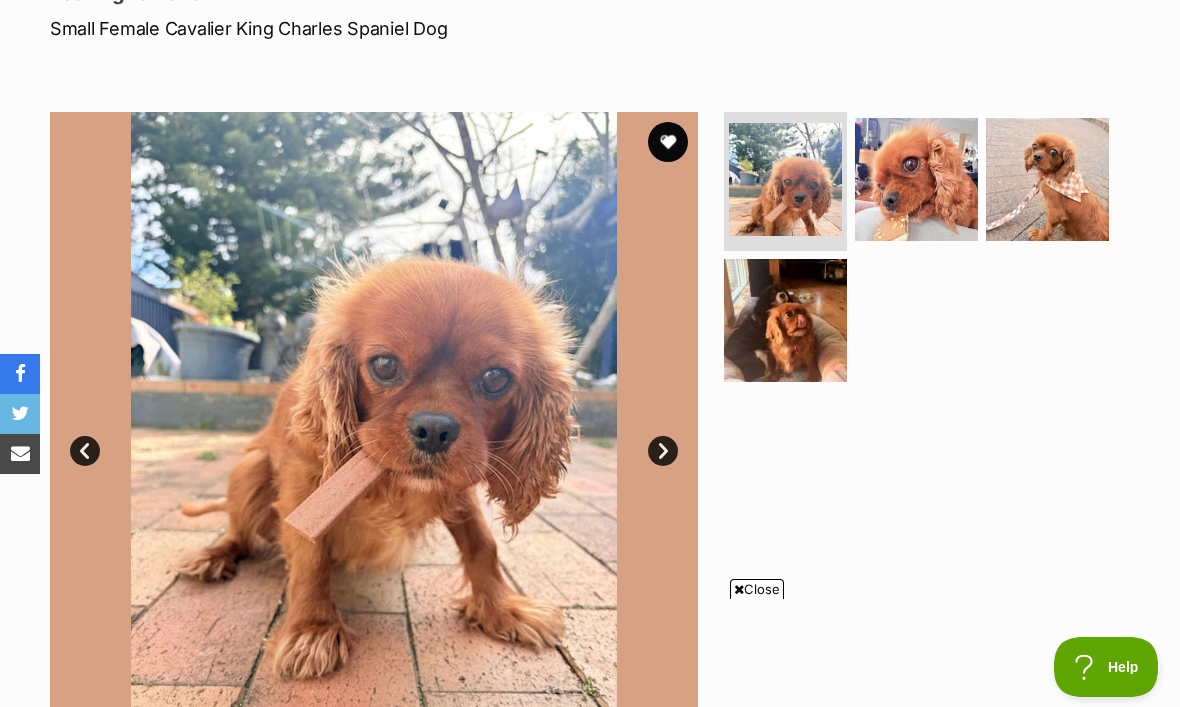 click on "Next" at bounding box center [663, 451] 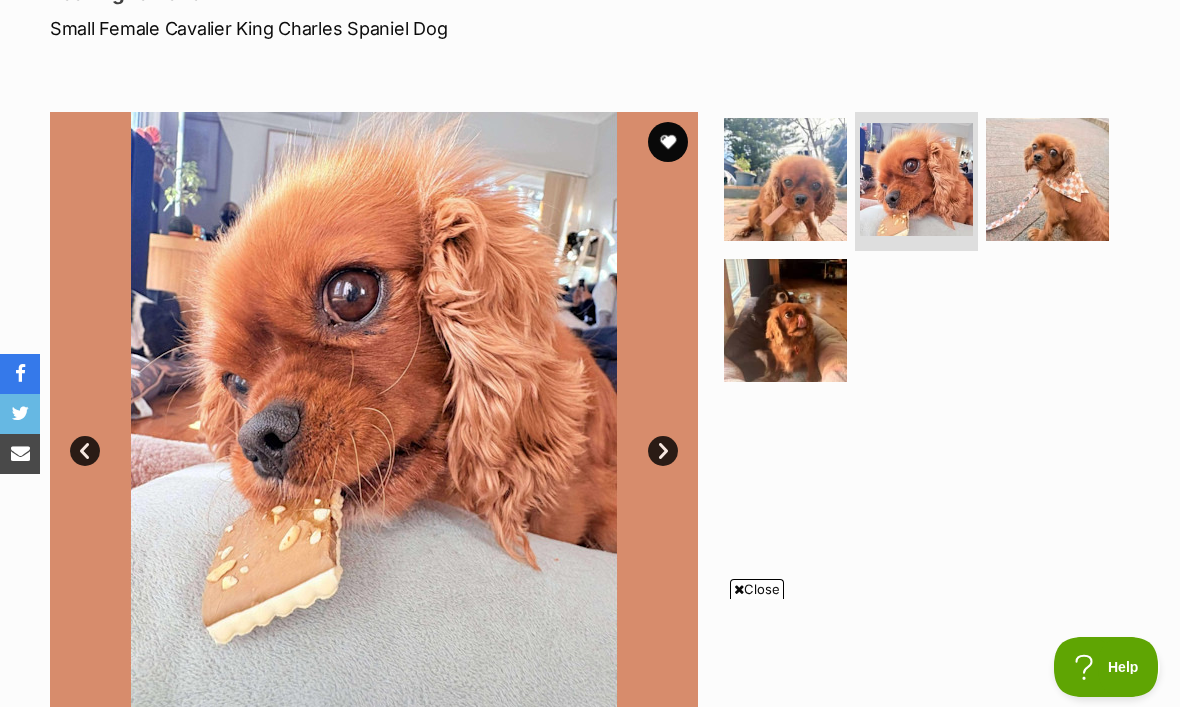 scroll, scrollTop: 0, scrollLeft: 0, axis: both 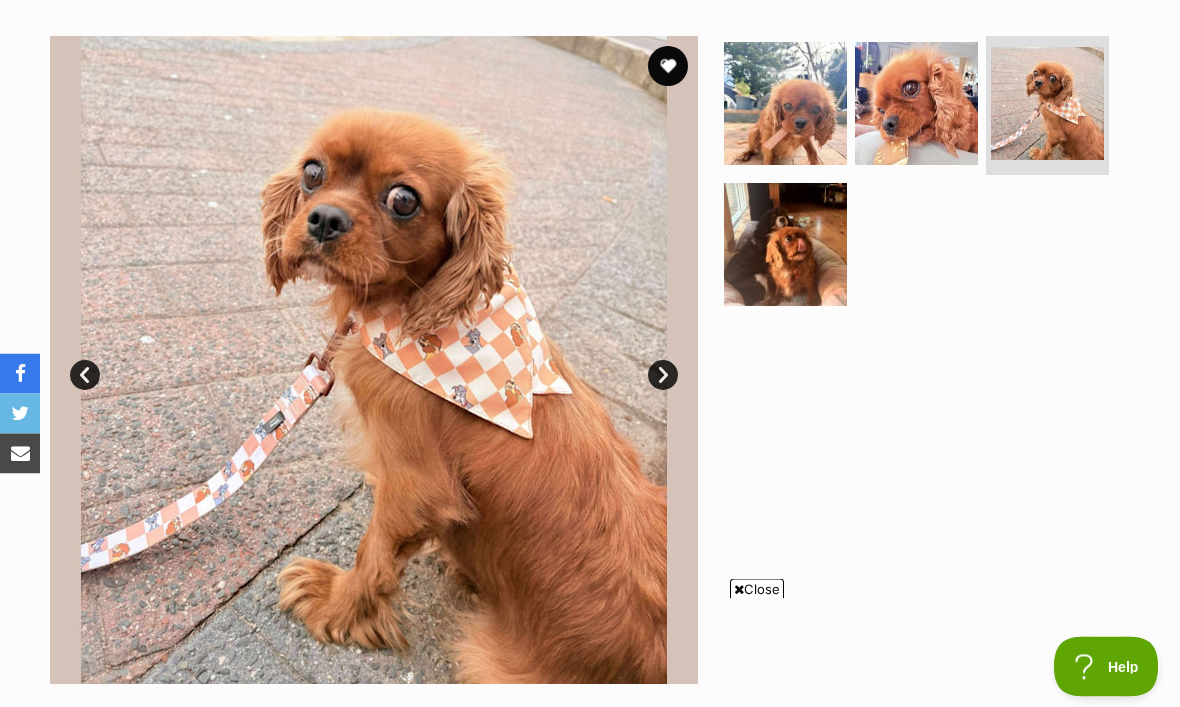 click on "Next" at bounding box center (663, 376) 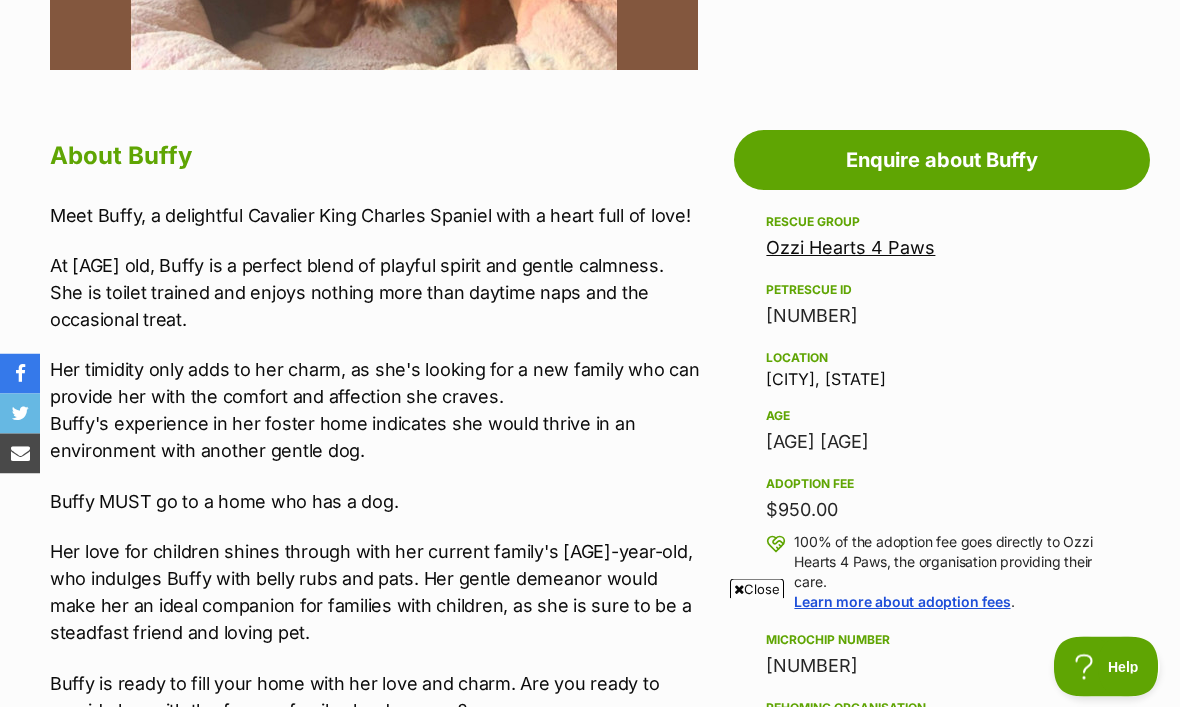 scroll, scrollTop: 986, scrollLeft: 0, axis: vertical 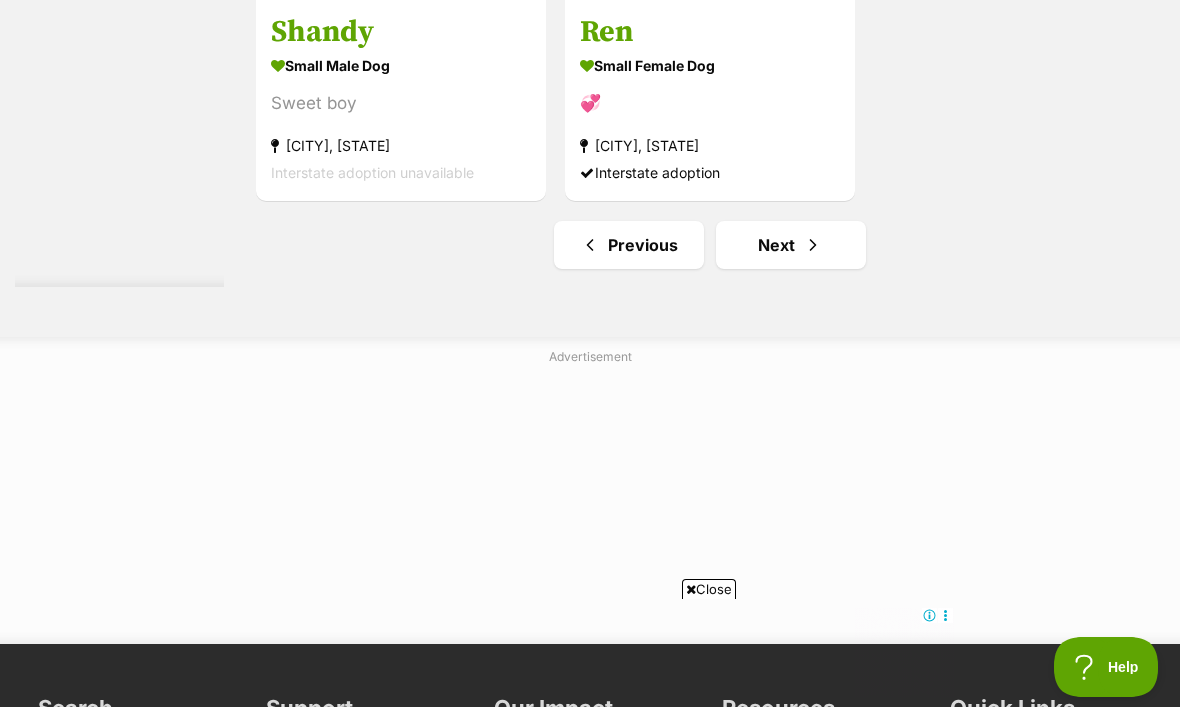 click on "Next" at bounding box center (791, 245) 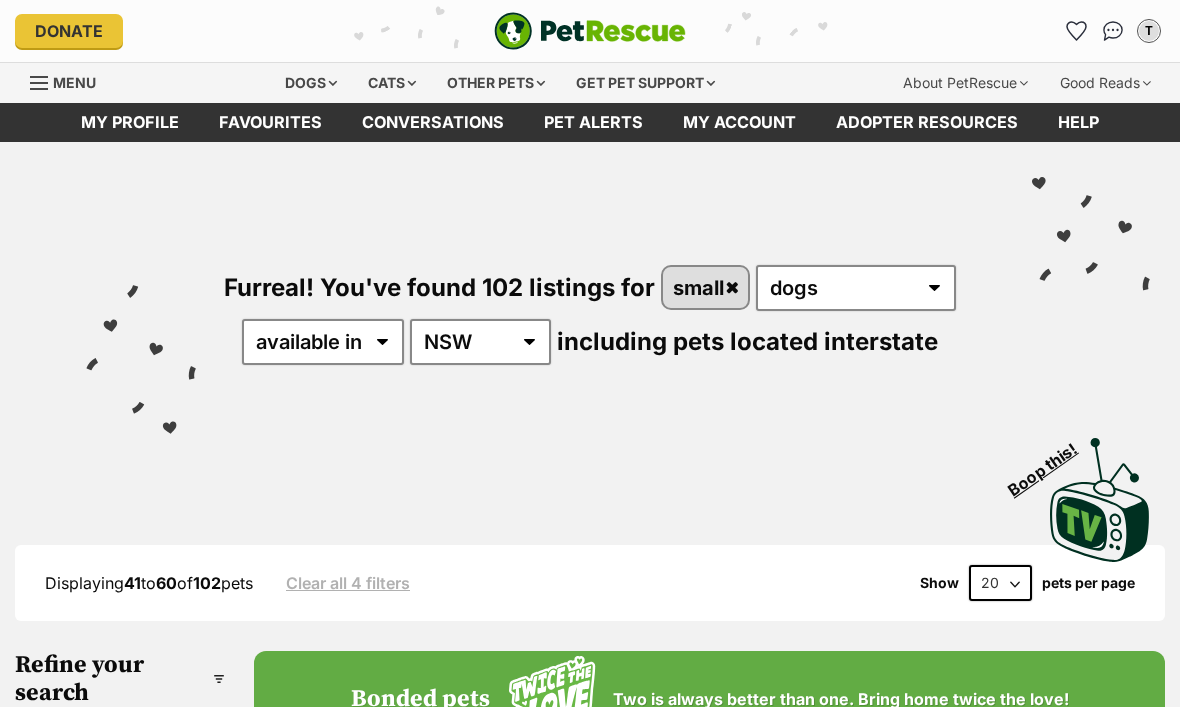 scroll, scrollTop: 0, scrollLeft: 0, axis: both 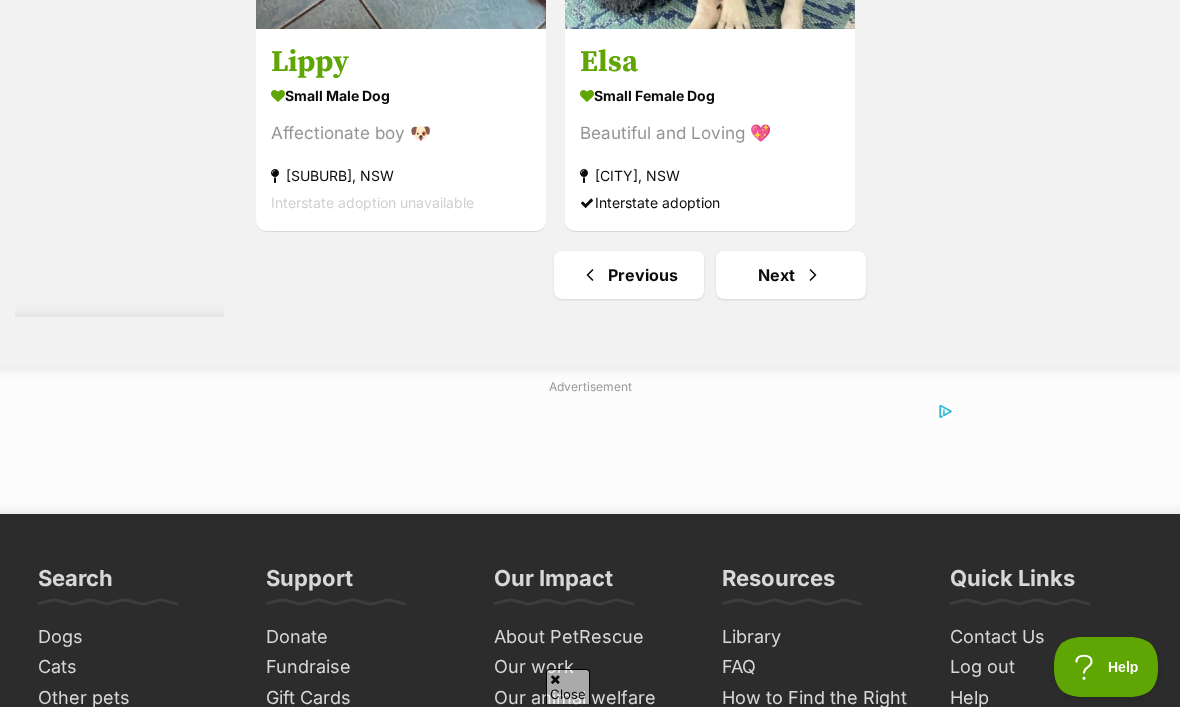 click at bounding box center (813, 275) 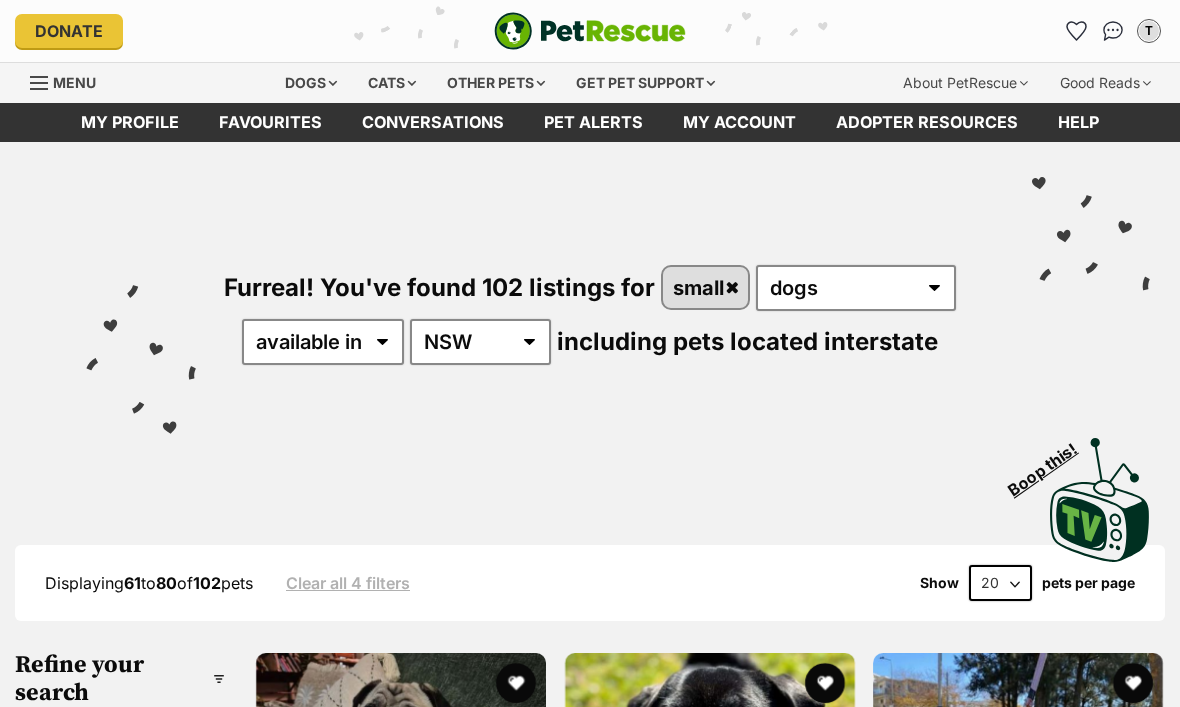 scroll, scrollTop: 0, scrollLeft: 0, axis: both 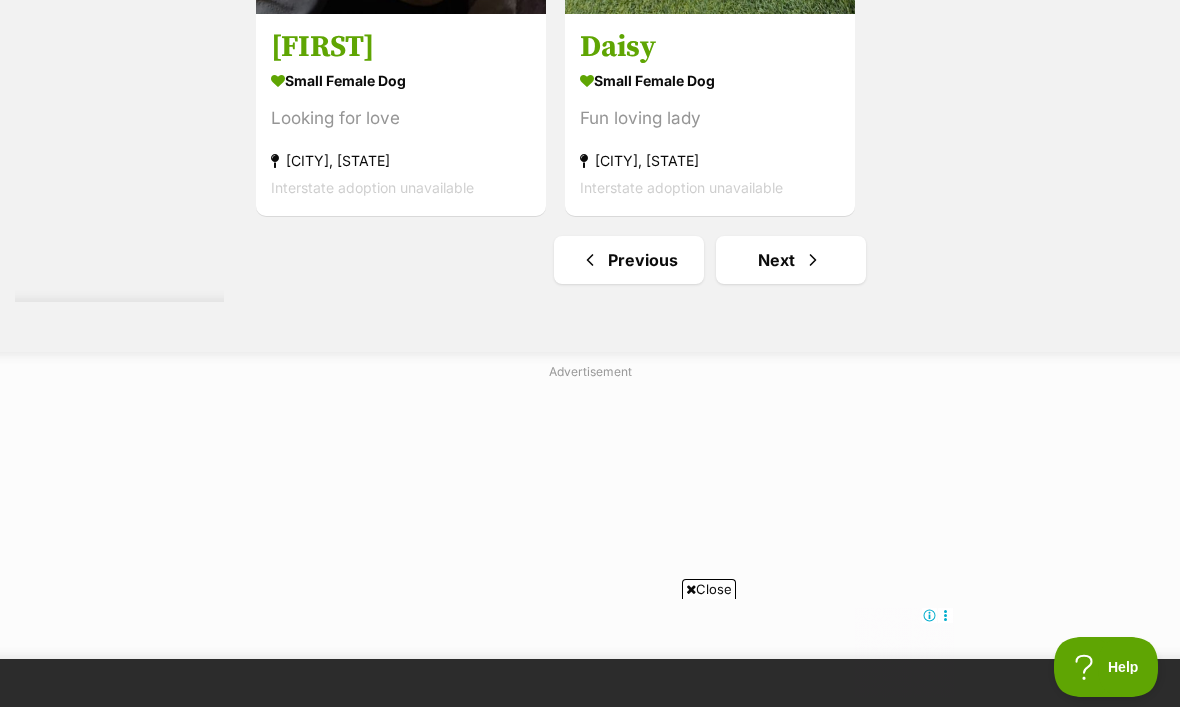 click on "Next" at bounding box center (791, 260) 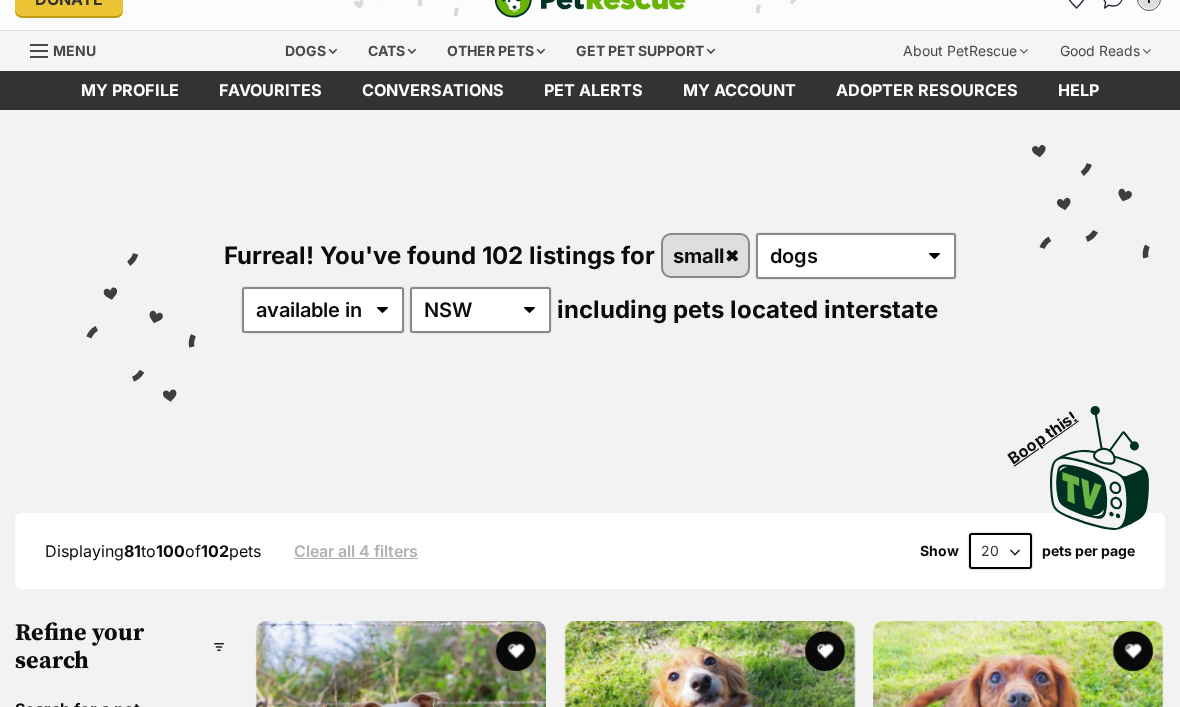 scroll, scrollTop: 29, scrollLeft: 0, axis: vertical 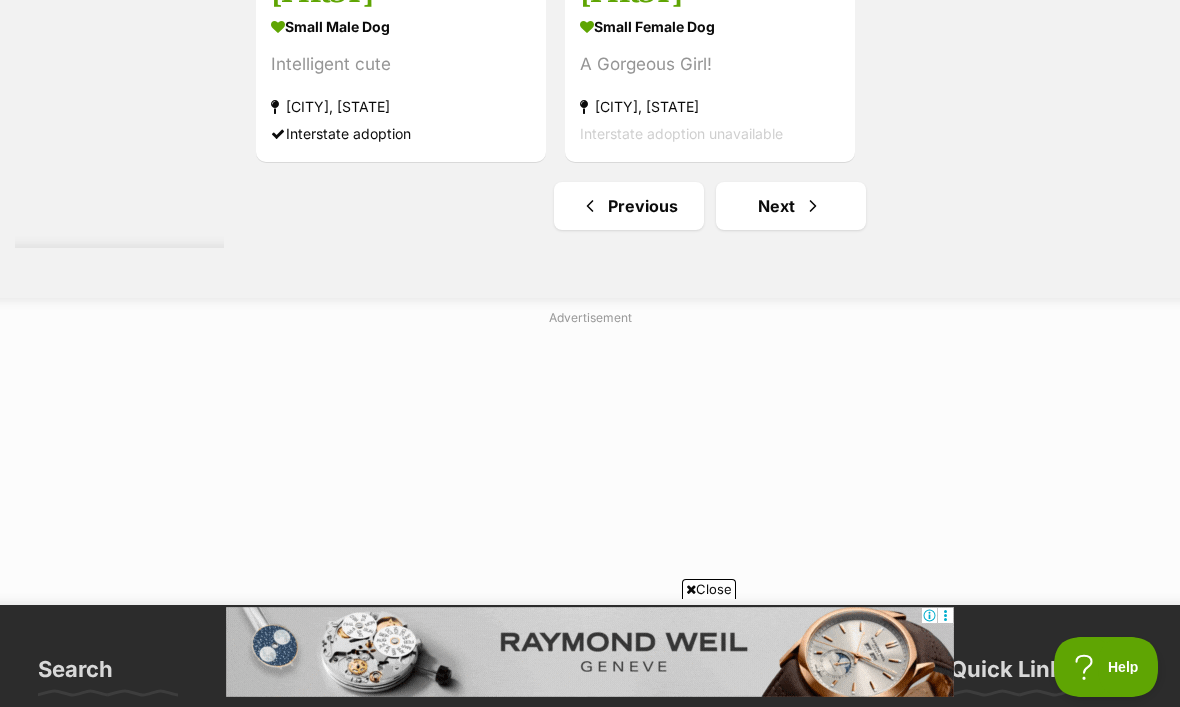 click on "Next" at bounding box center (791, 206) 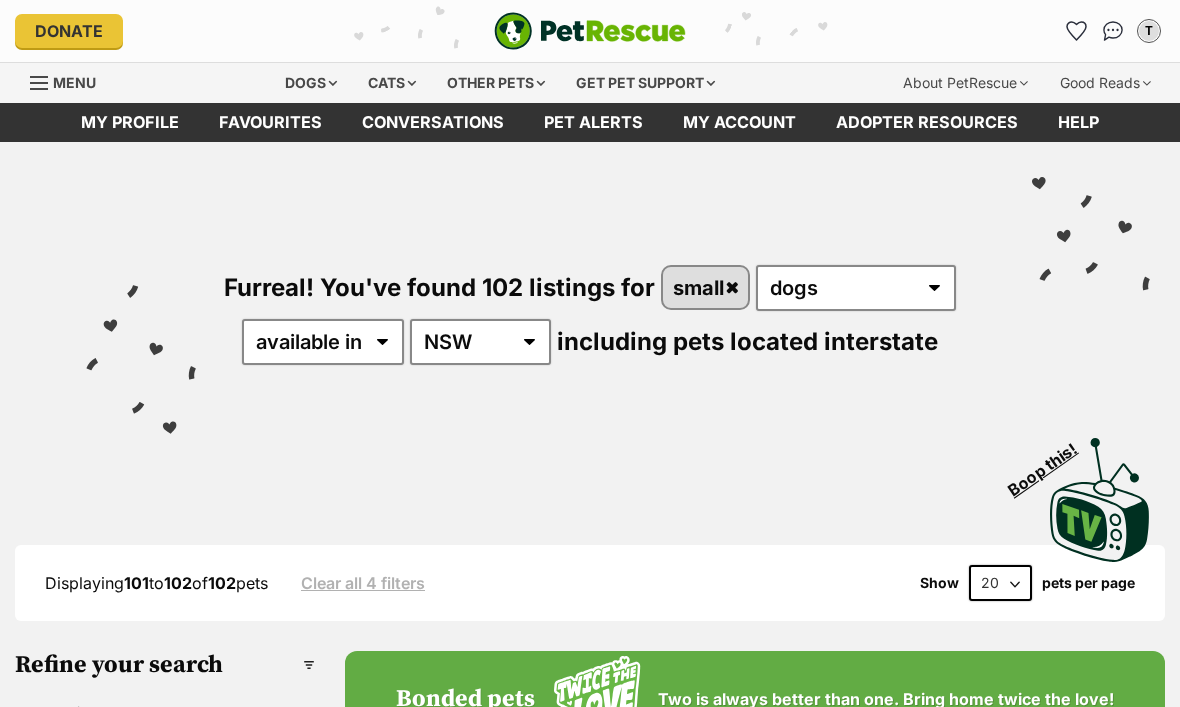 scroll, scrollTop: 0, scrollLeft: 0, axis: both 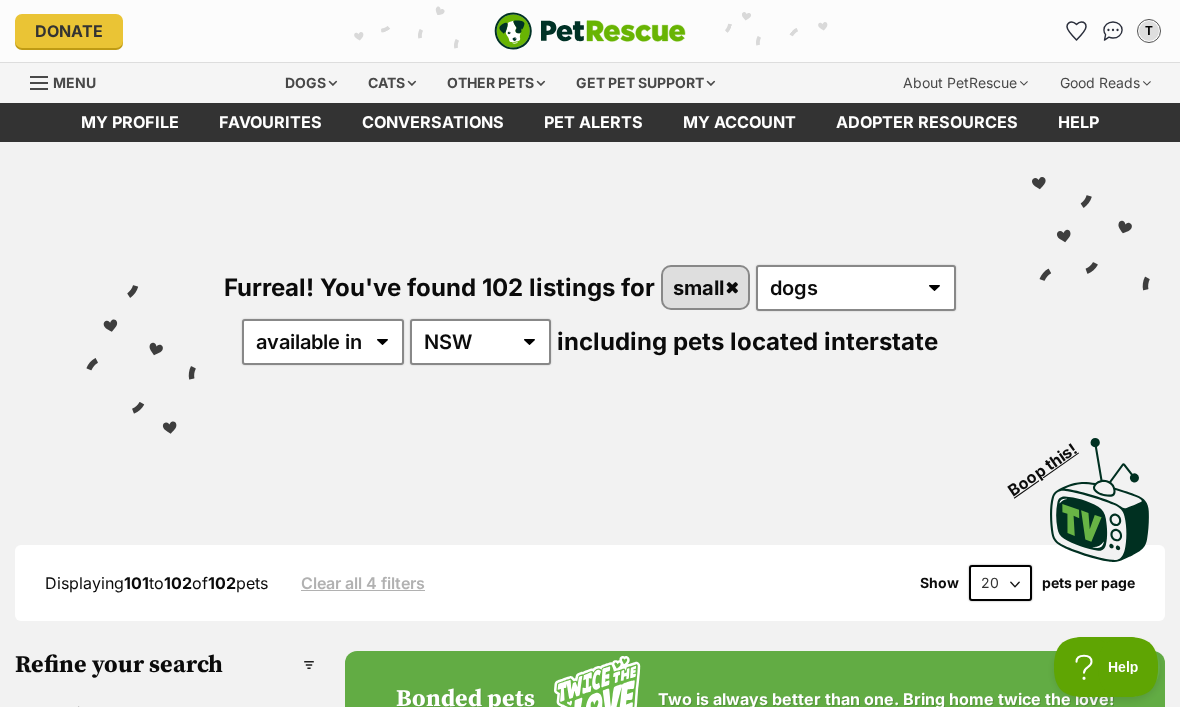 click at bounding box center [1077, 31] 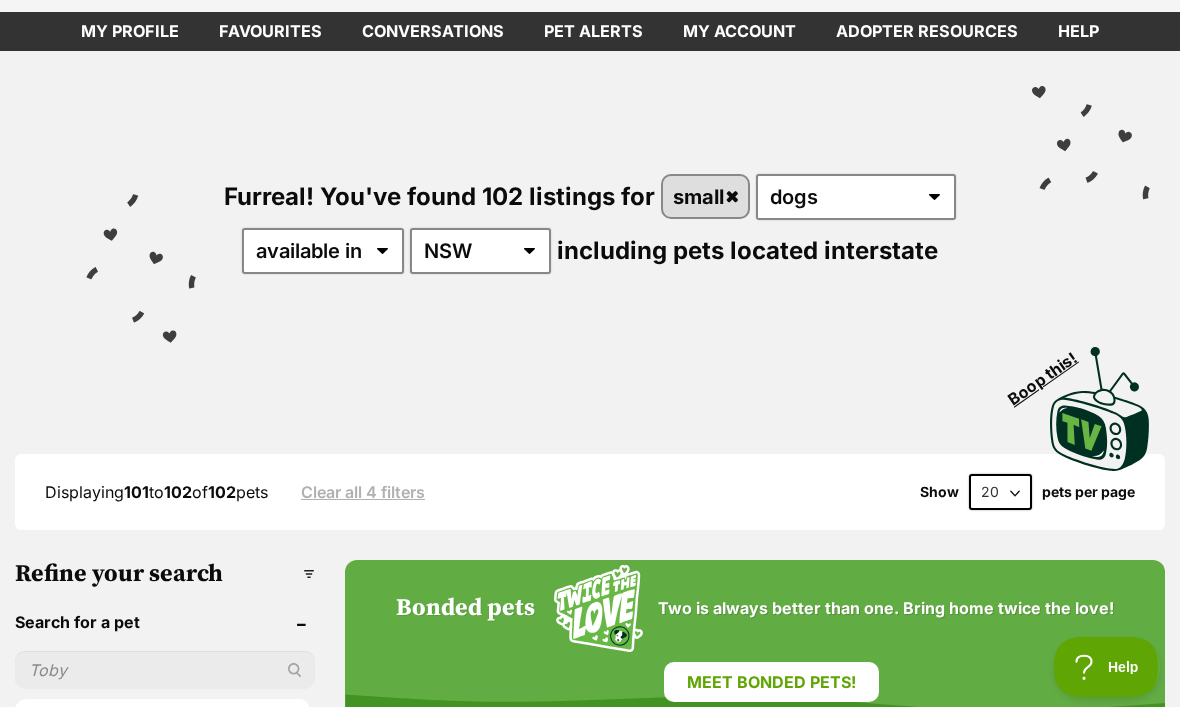 scroll, scrollTop: 0, scrollLeft: 0, axis: both 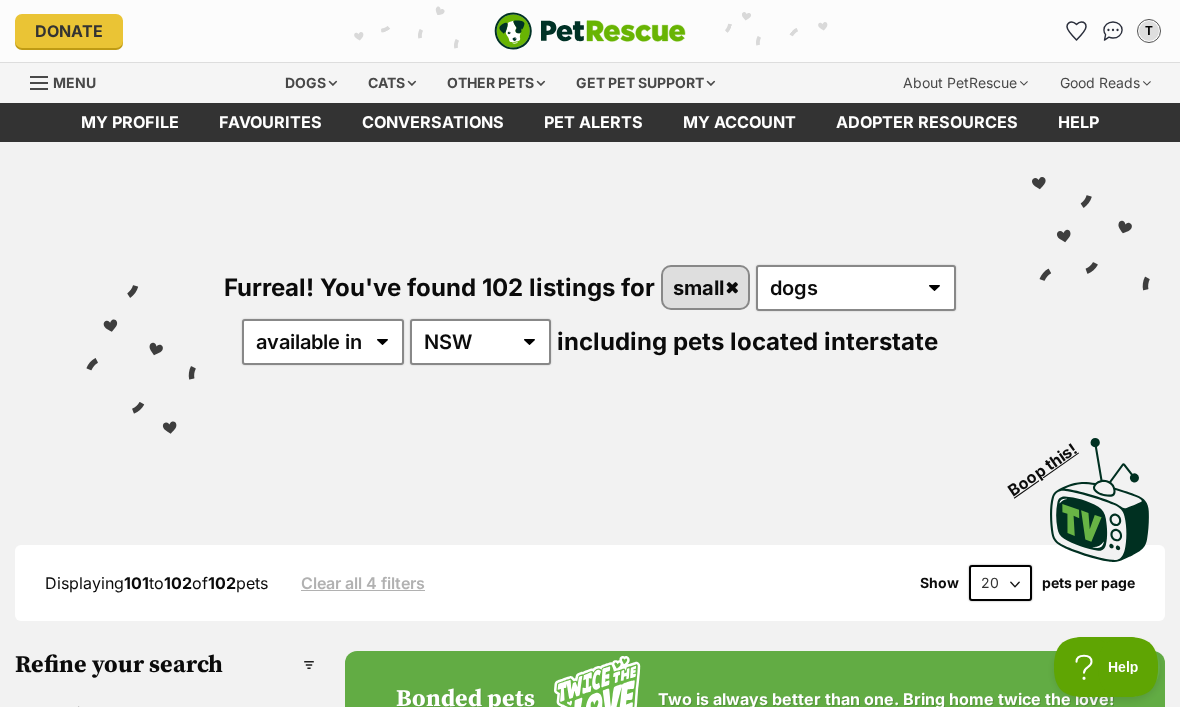 click on "Dogs" at bounding box center [311, 83] 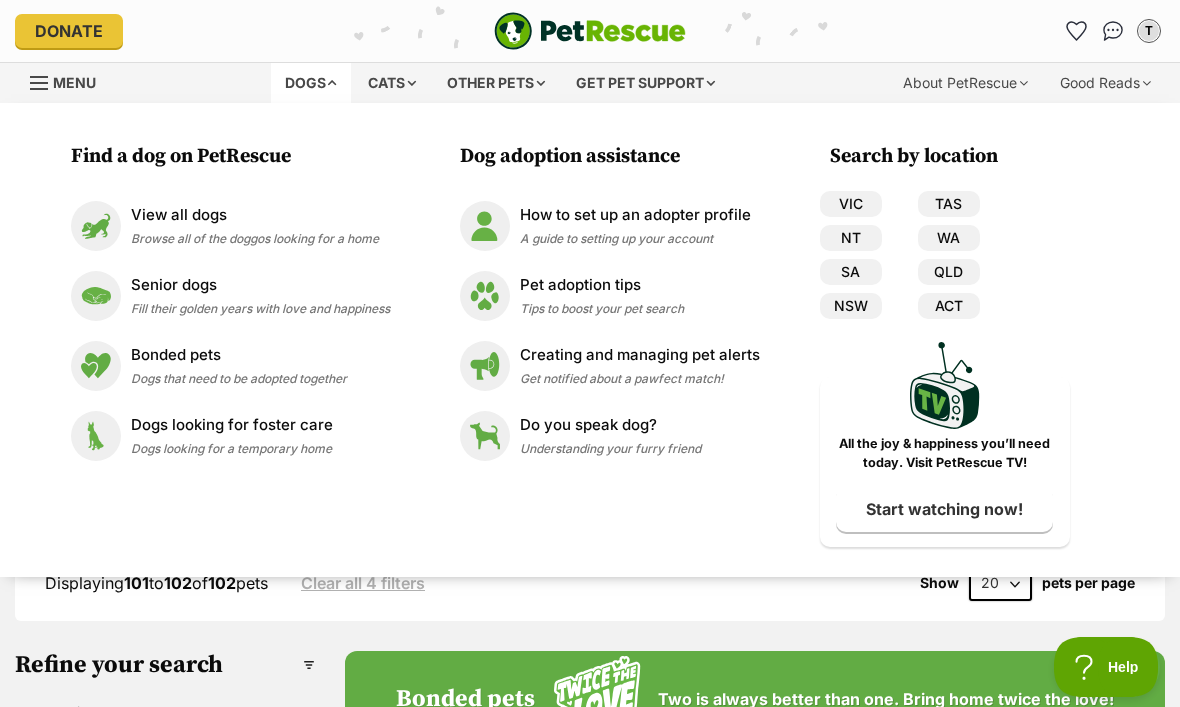 click on "Browse all of the doggos looking for a home" at bounding box center (255, 238) 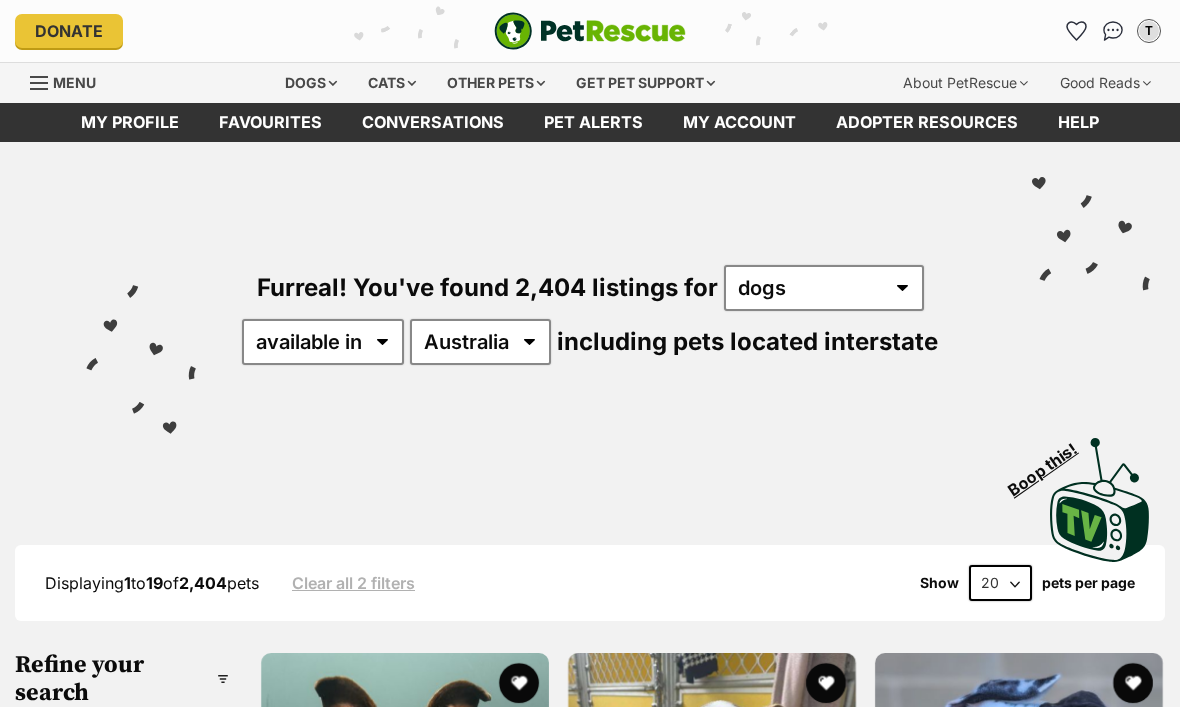 scroll, scrollTop: 0, scrollLeft: 0, axis: both 